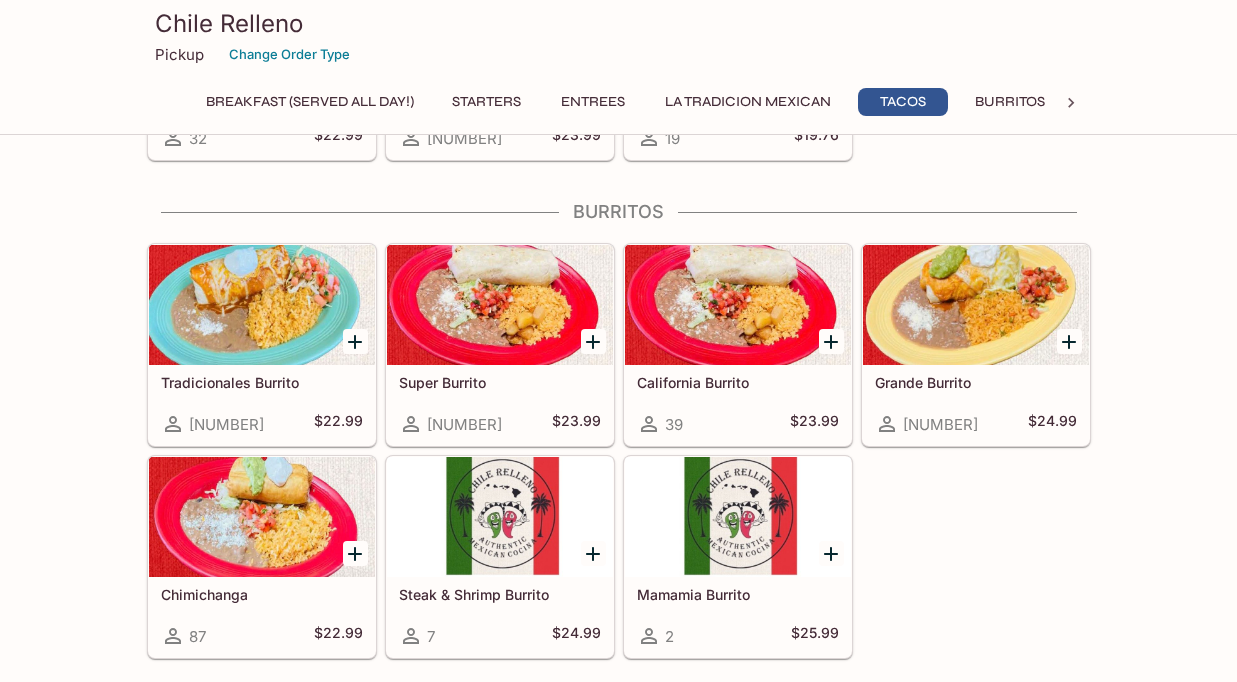 scroll, scrollTop: 2075, scrollLeft: 0, axis: vertical 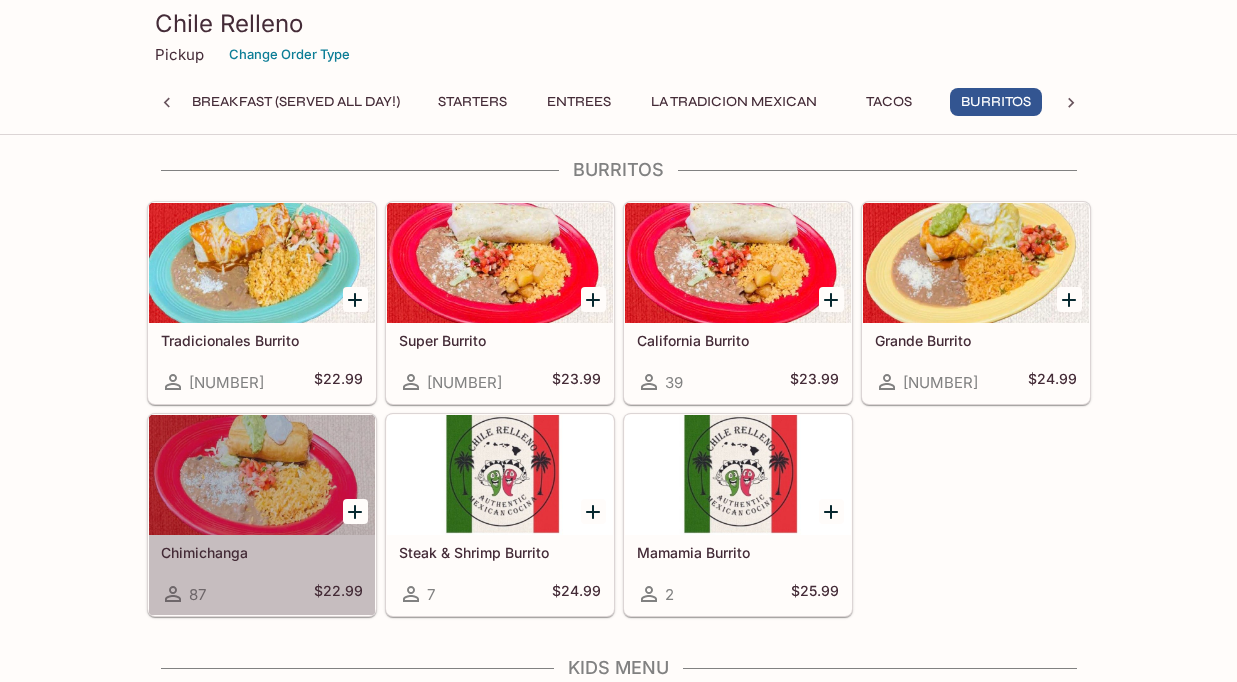 click at bounding box center [262, 475] 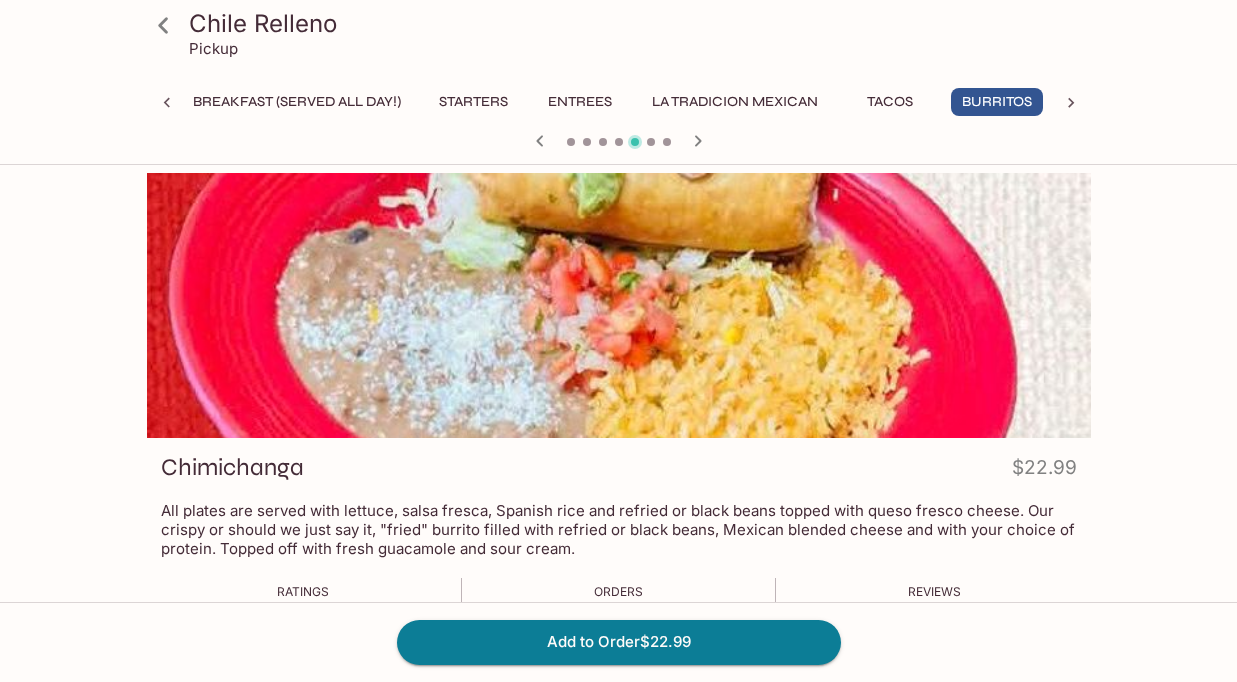 scroll, scrollTop: 0, scrollLeft: 14, axis: horizontal 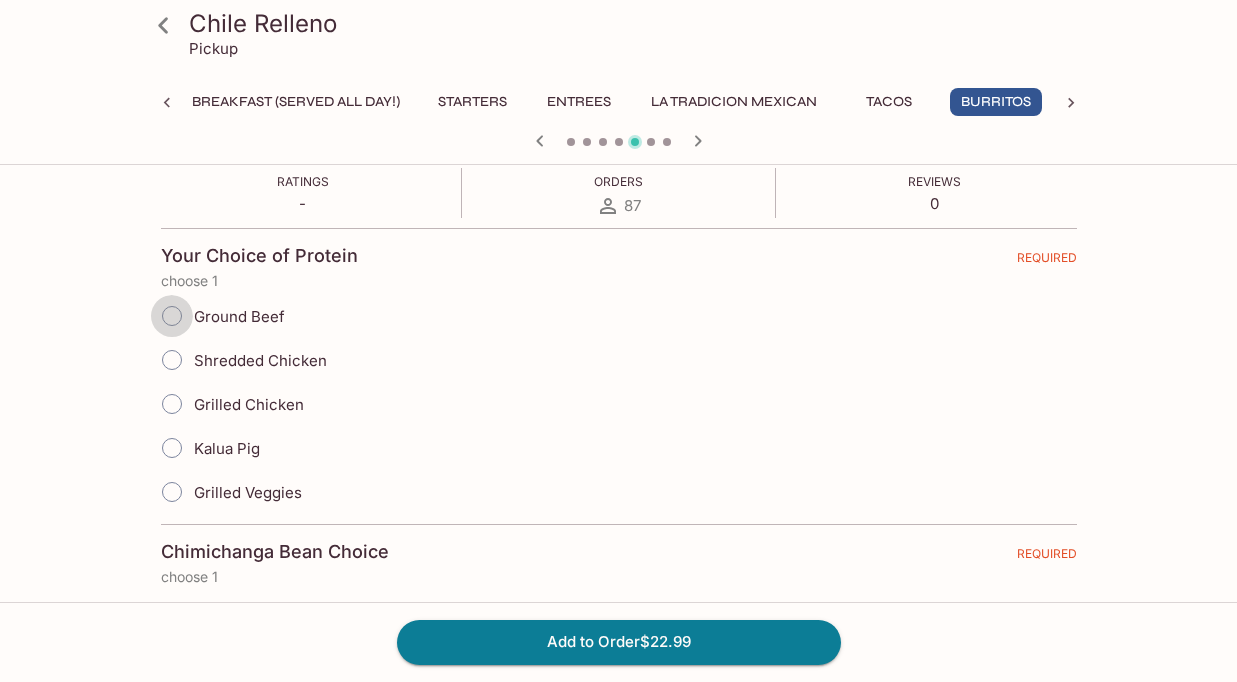 click on "Ground Beef" at bounding box center [172, 316] 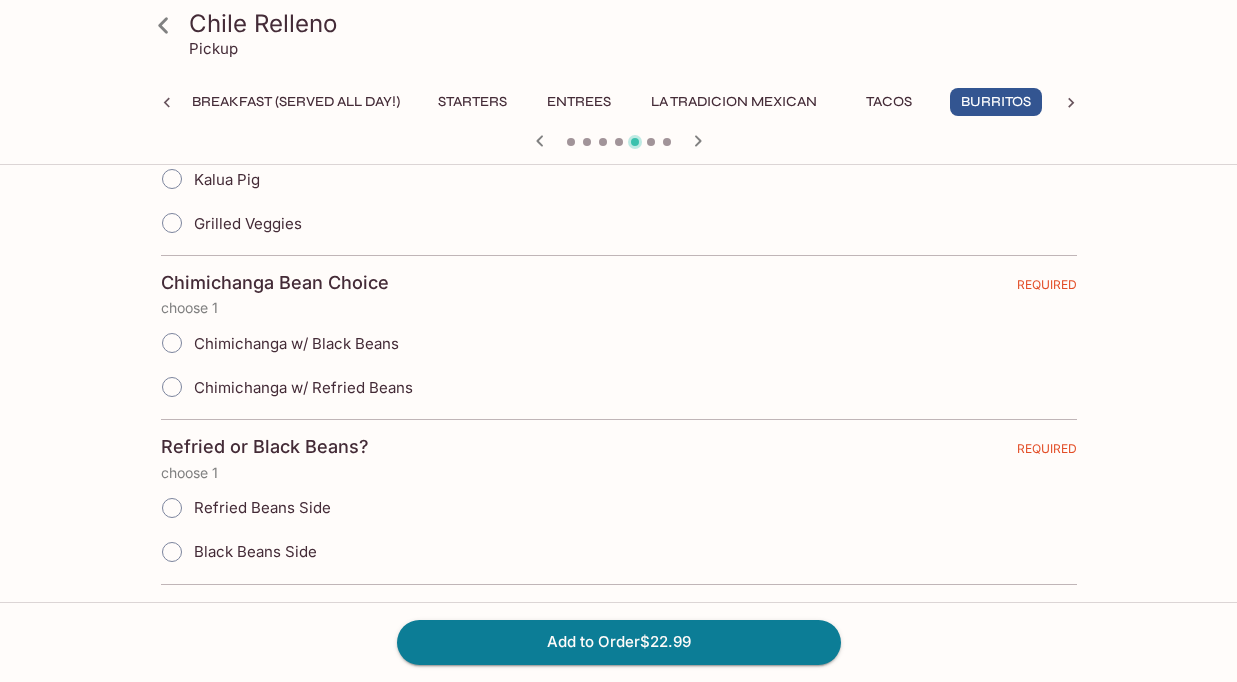scroll, scrollTop: 683, scrollLeft: 0, axis: vertical 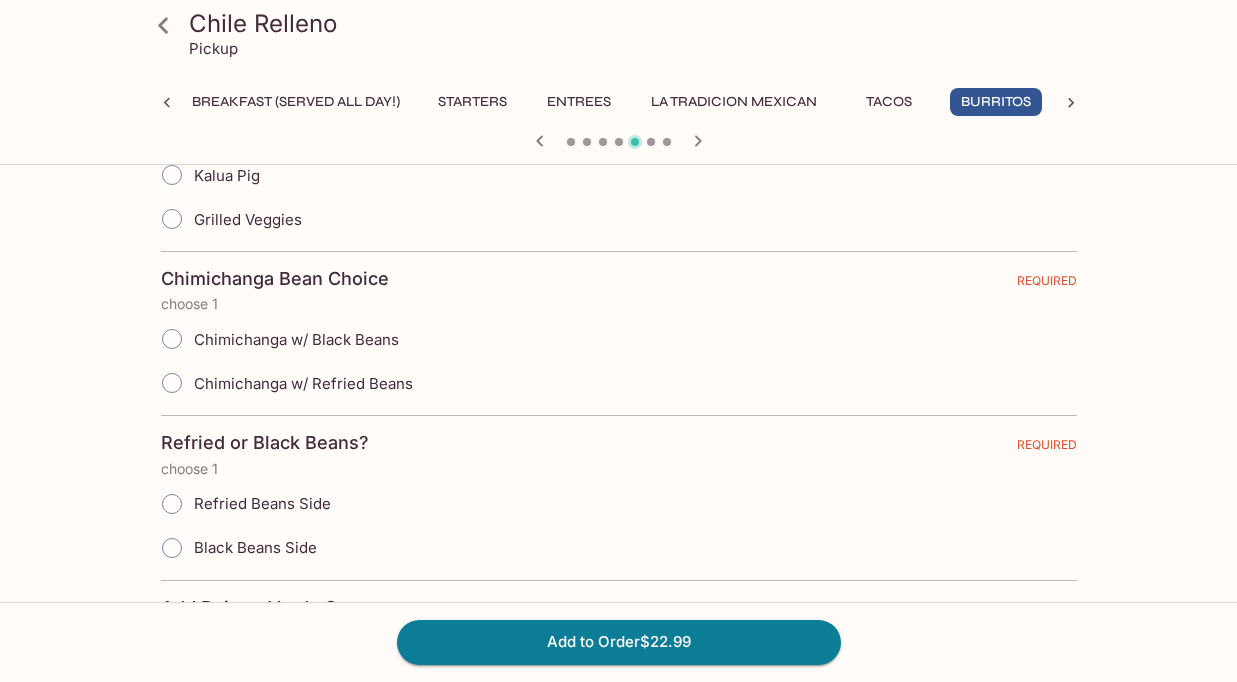 click on "Chimichanga w/ Refried Beans" at bounding box center [172, 383] 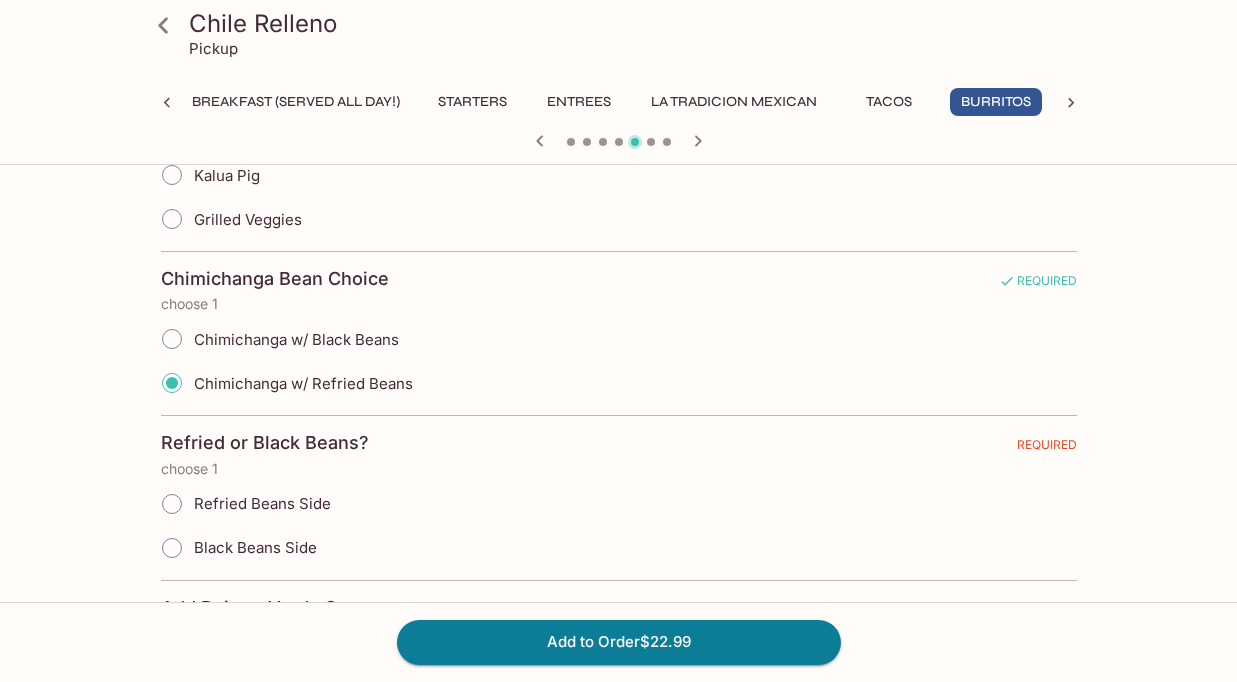 click on "Refried Beans Side" at bounding box center (172, 504) 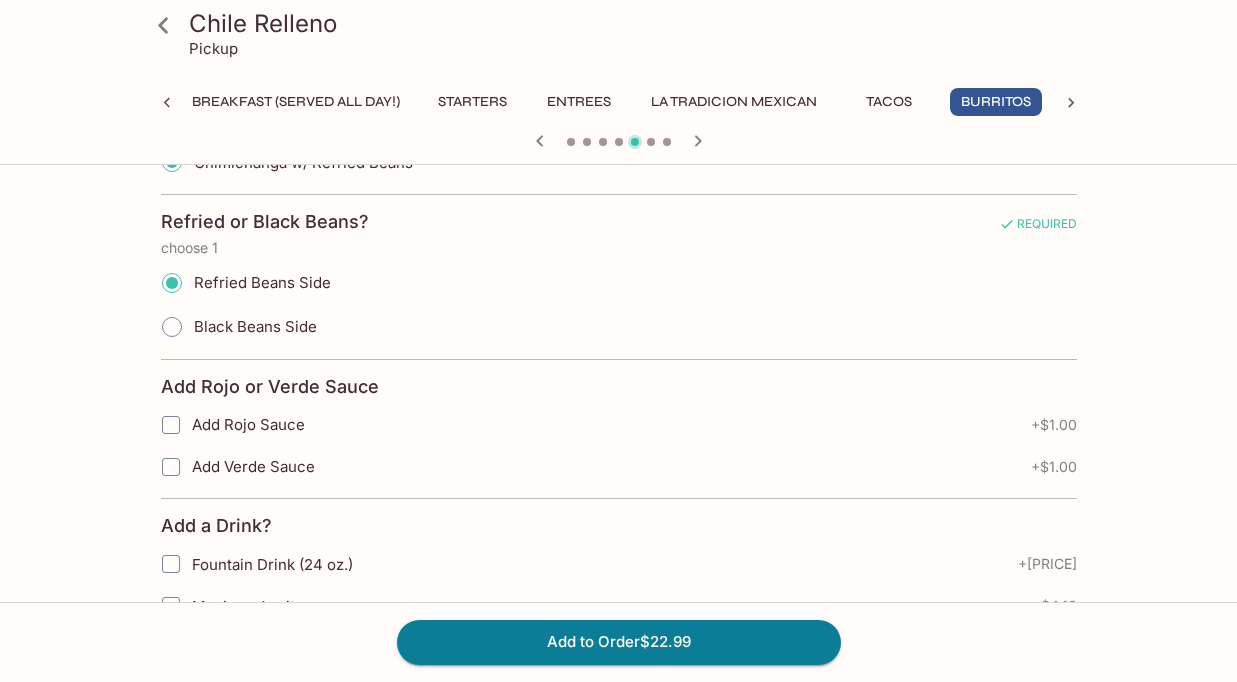 scroll, scrollTop: 905, scrollLeft: 0, axis: vertical 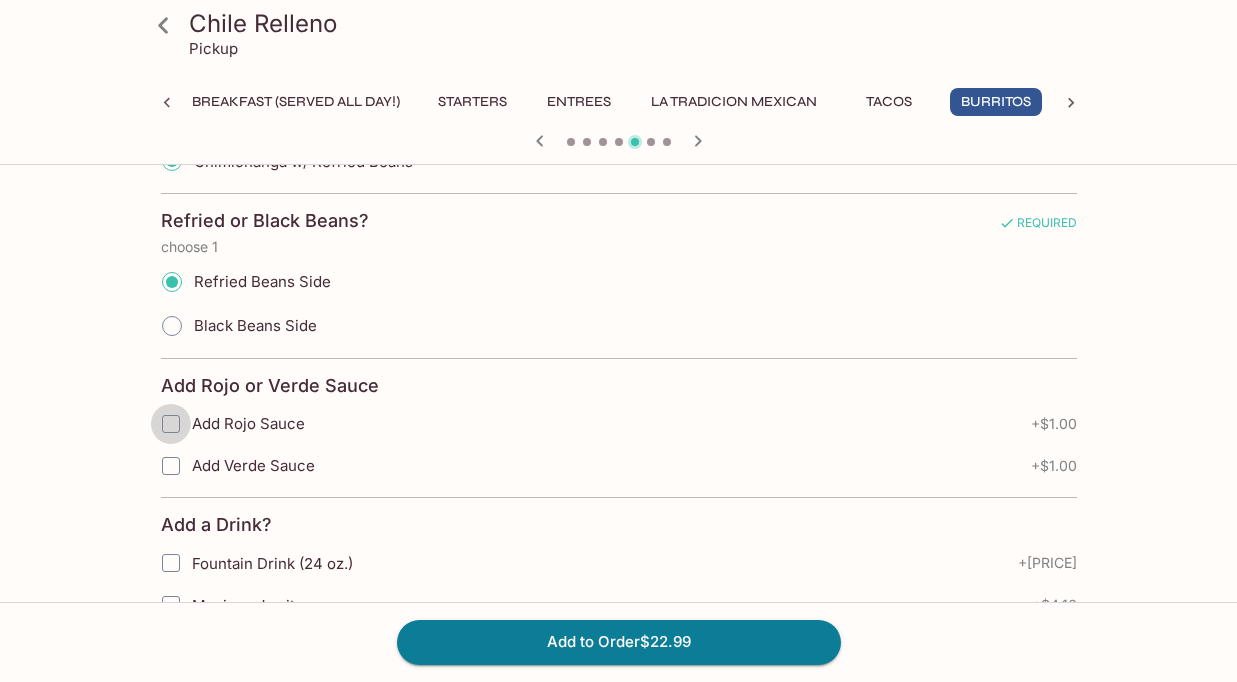 click on "Add Rojo Sauce" at bounding box center [171, 424] 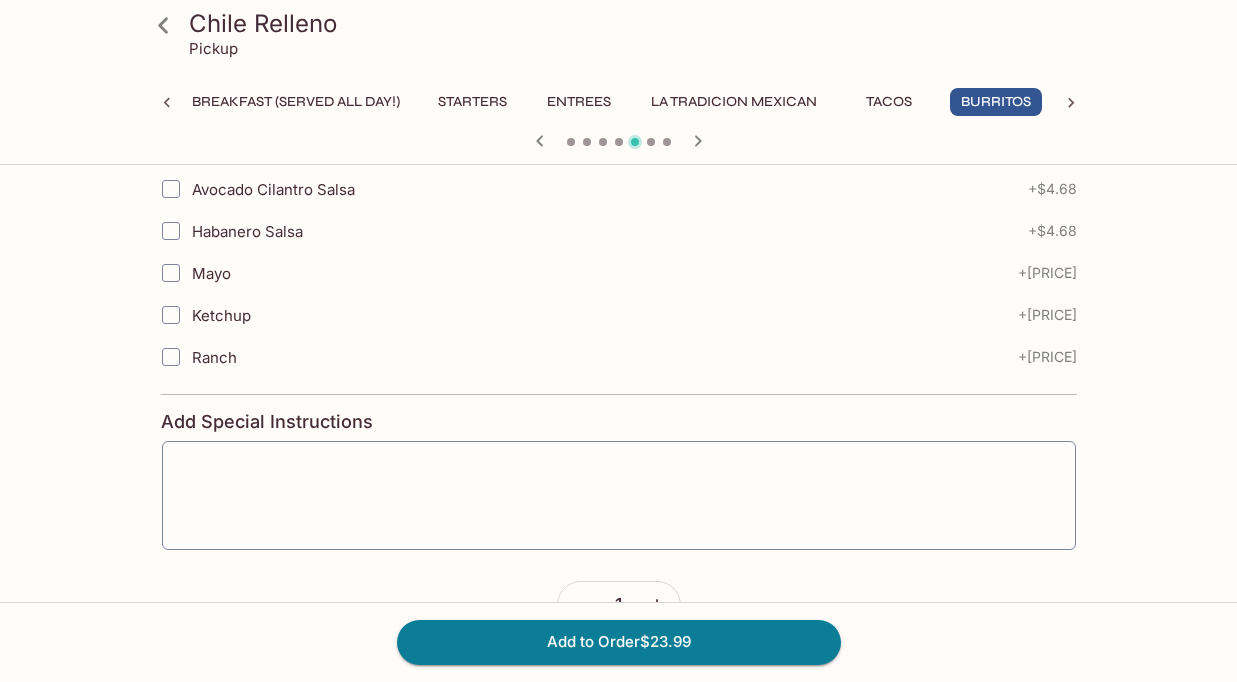 scroll, scrollTop: 2852, scrollLeft: 0, axis: vertical 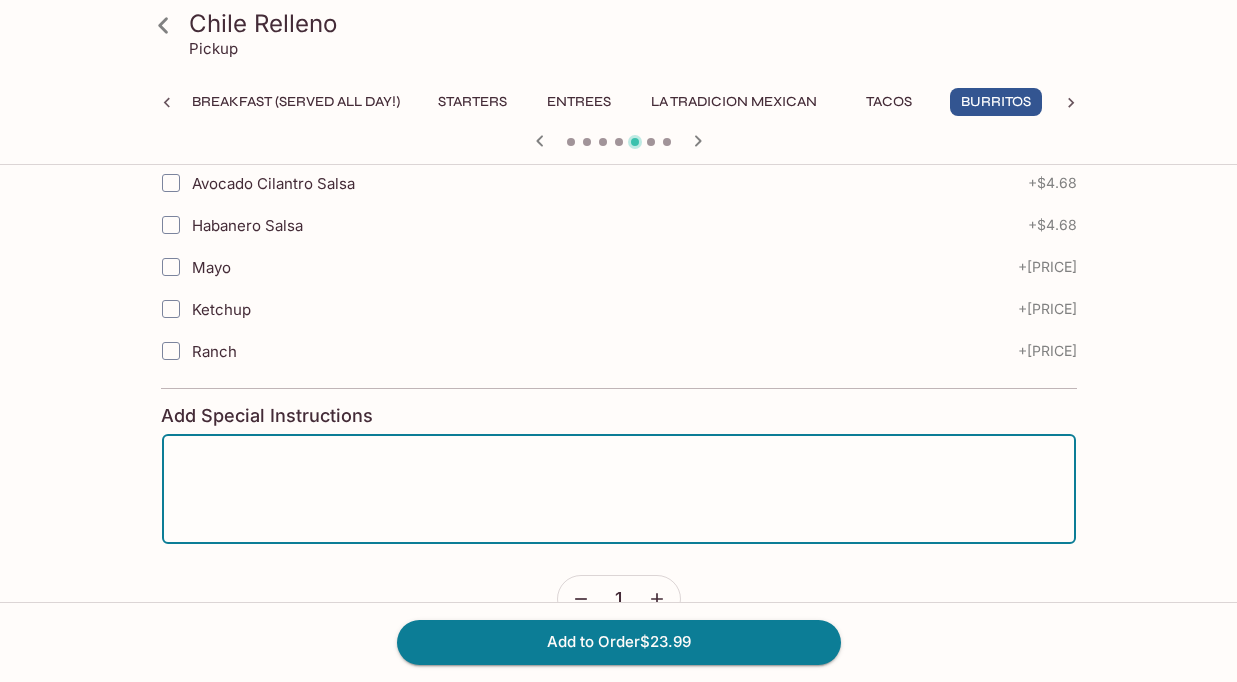 click at bounding box center [619, 489] 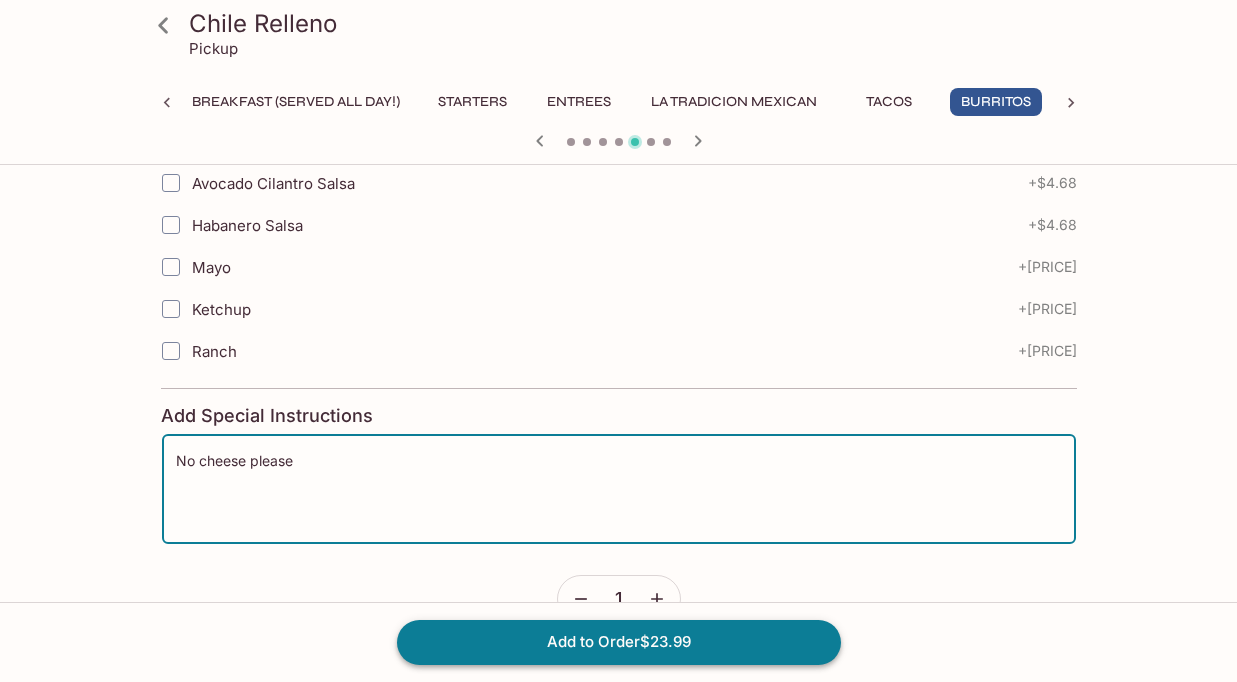 type on "No cheese please" 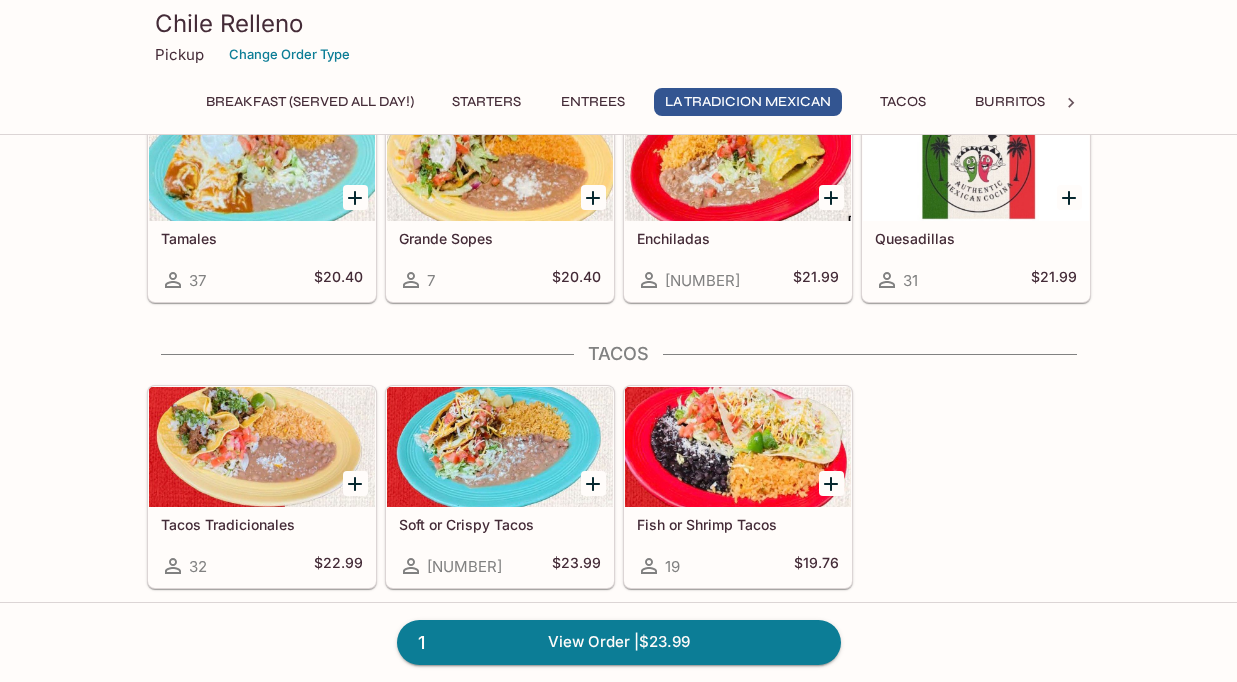 scroll, scrollTop: 1635, scrollLeft: 0, axis: vertical 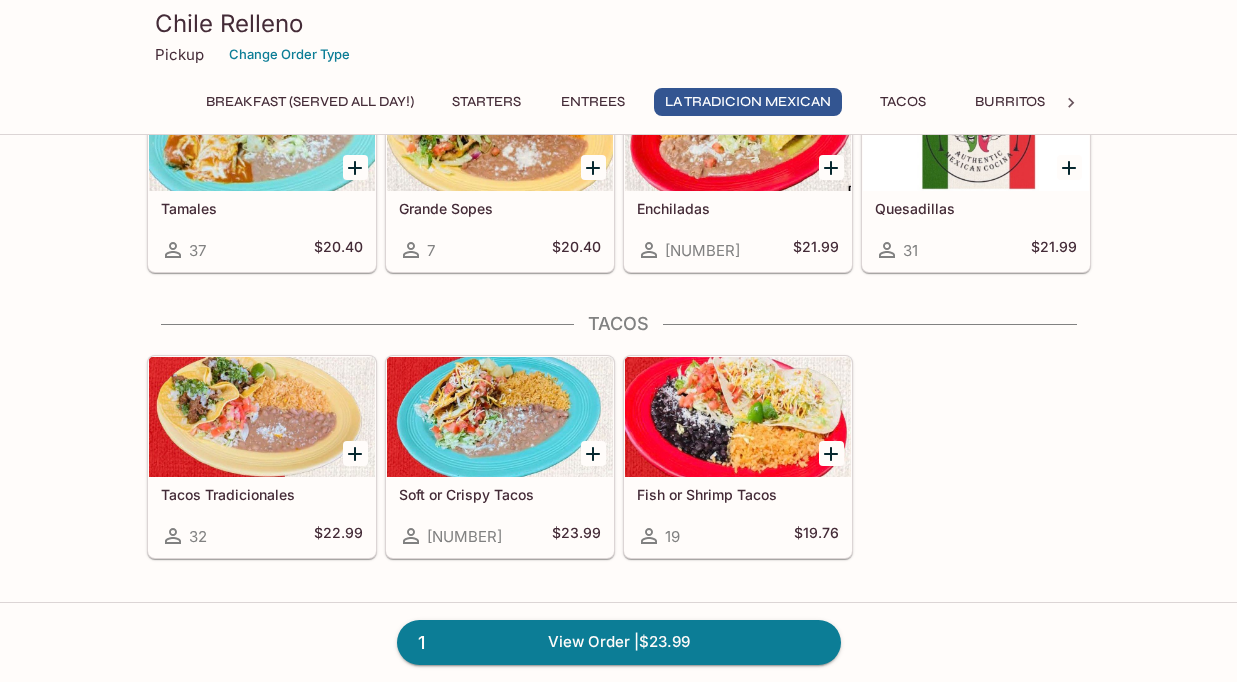 click on "Tacos Tradicionales" at bounding box center [262, 494] 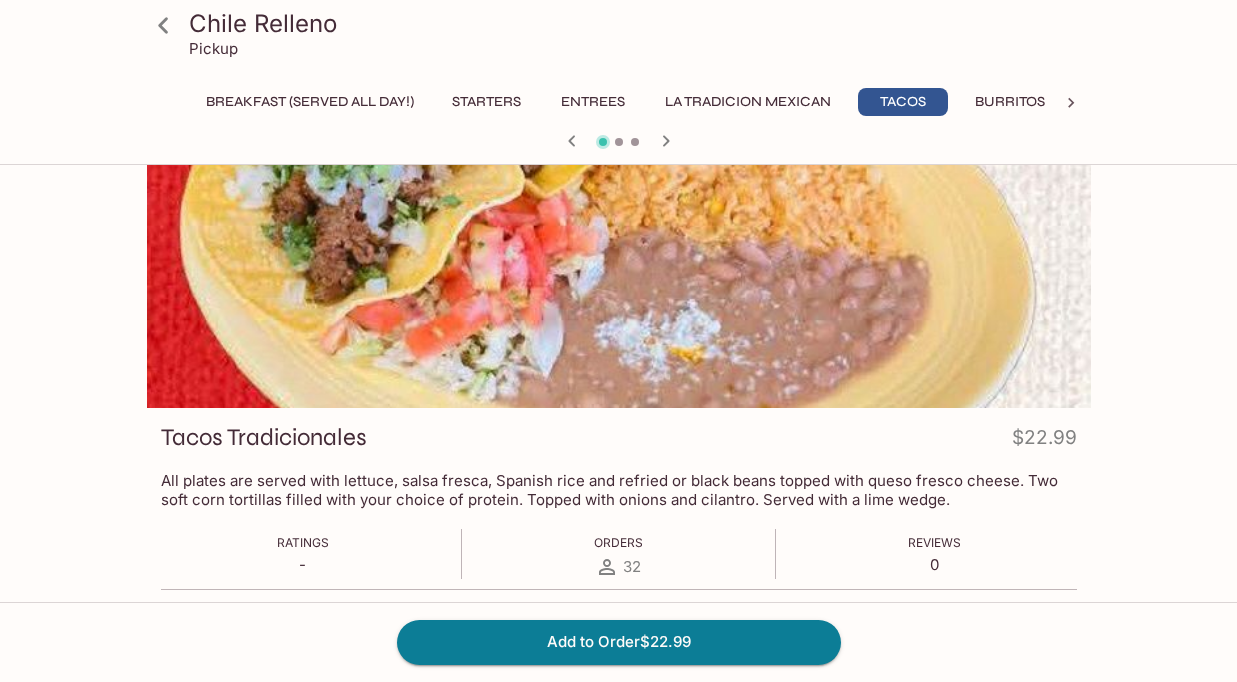 scroll, scrollTop: 20, scrollLeft: 0, axis: vertical 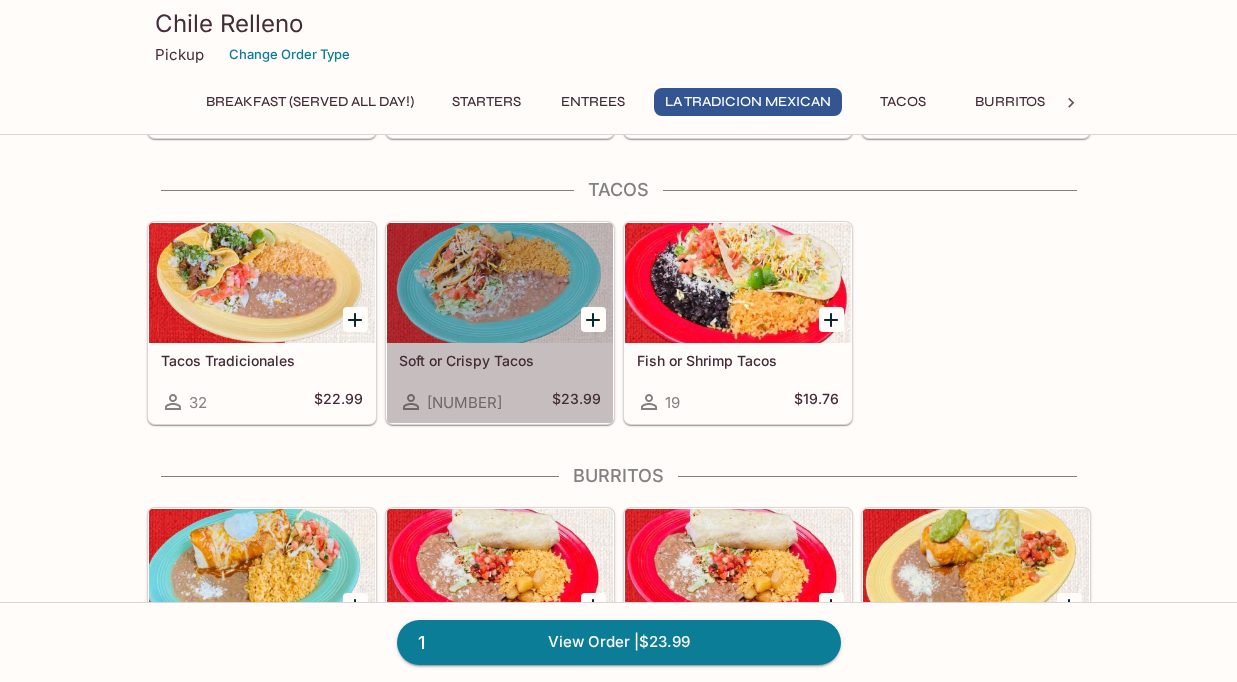 click on "Soft or Crispy Tacos" at bounding box center (500, 360) 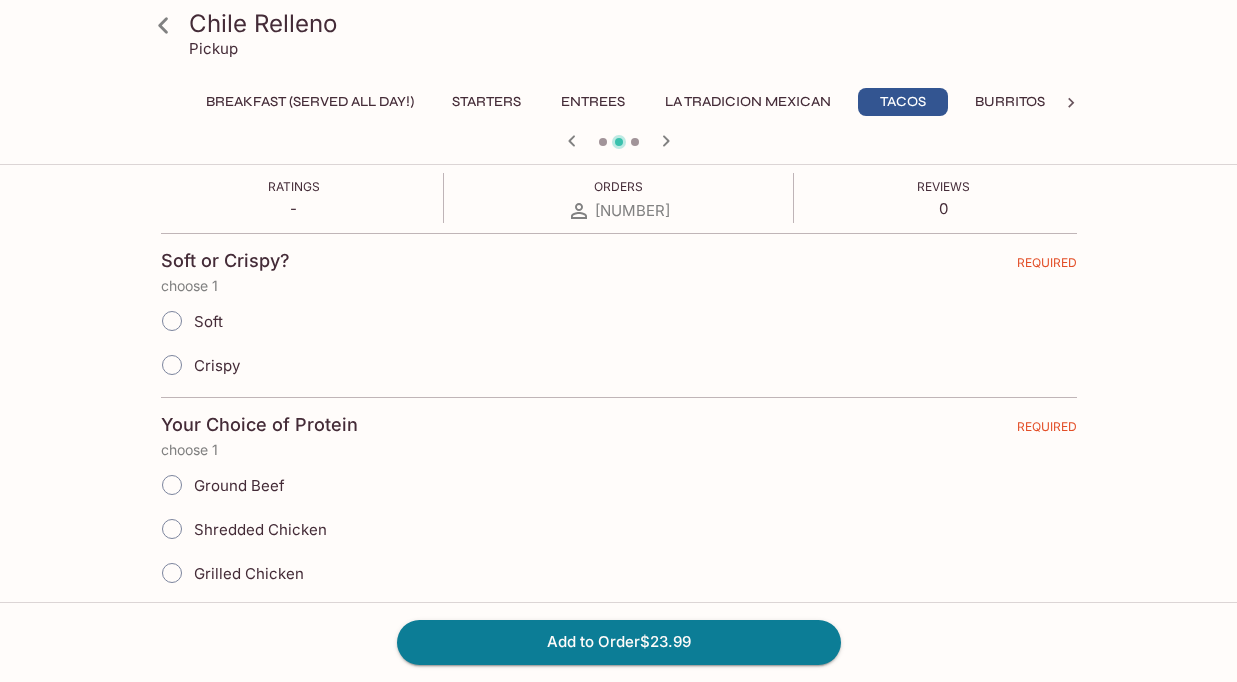 scroll, scrollTop: 437, scrollLeft: 0, axis: vertical 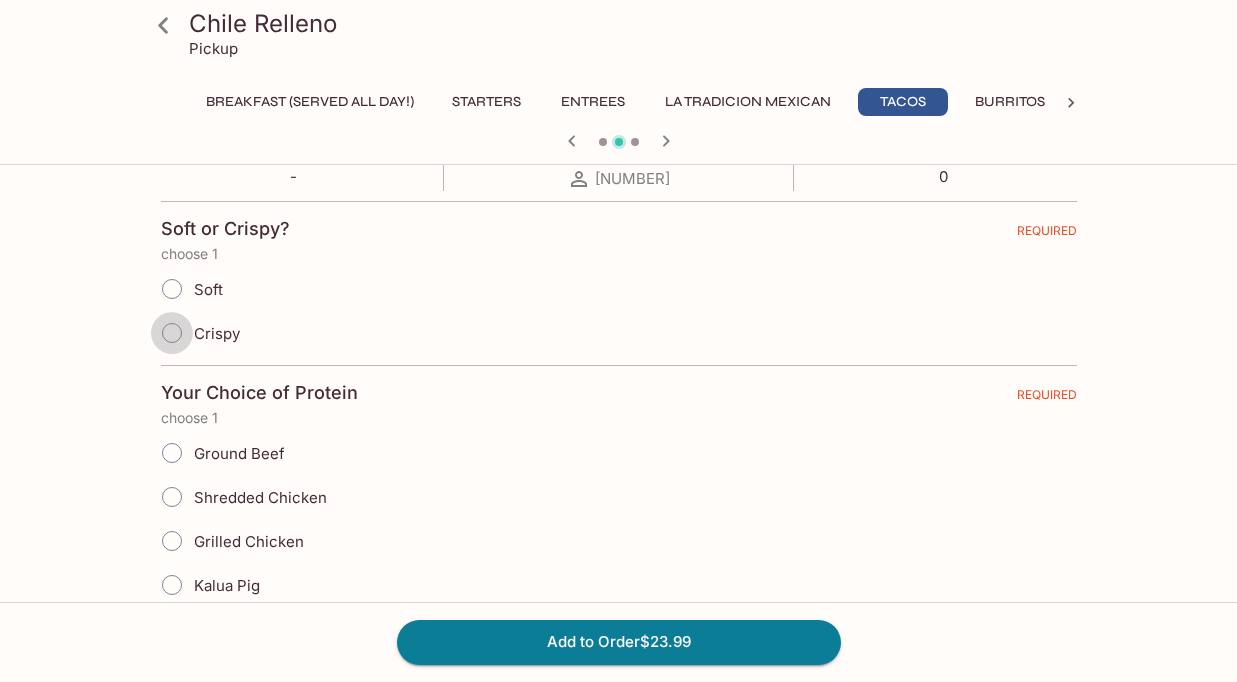 click on "Crispy" at bounding box center [172, 333] 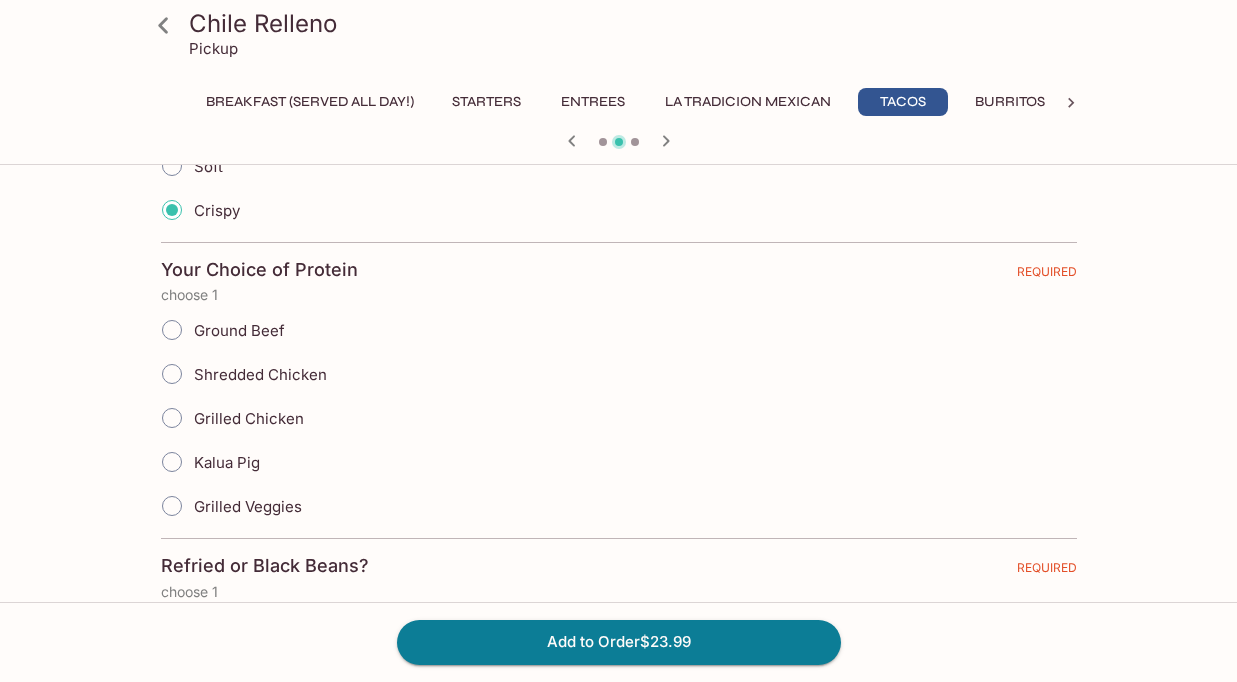 scroll, scrollTop: 562, scrollLeft: 0, axis: vertical 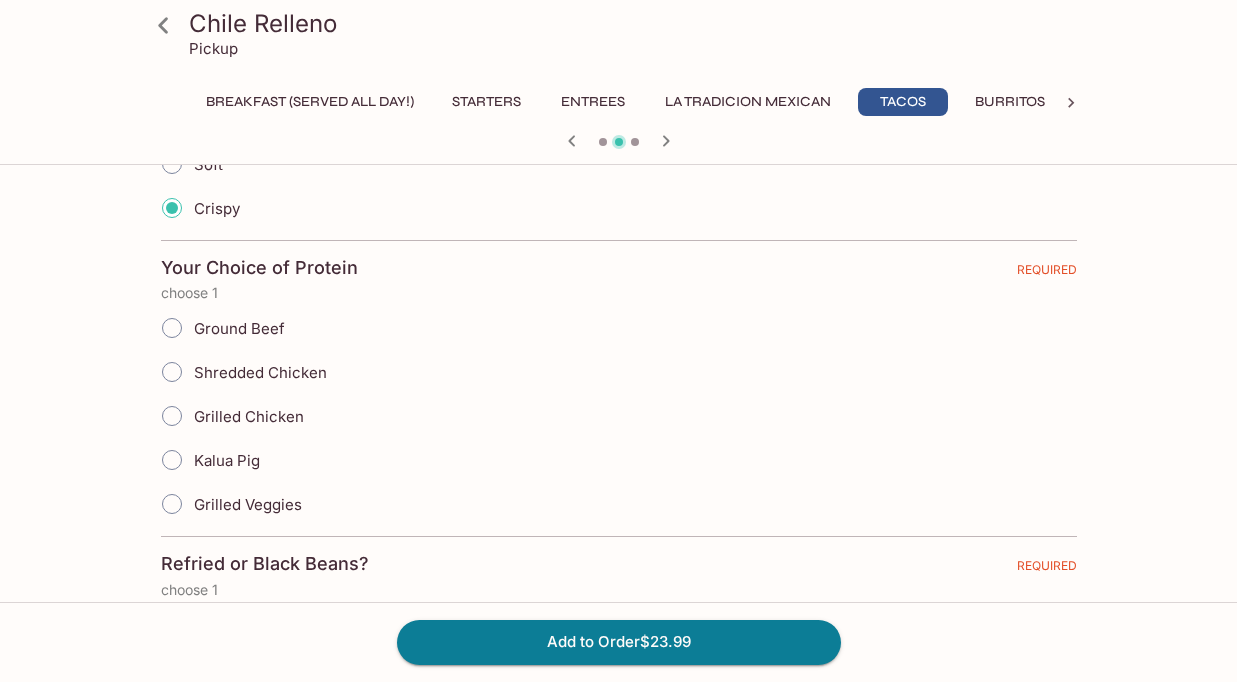 click on "Shredded Chicken" at bounding box center (172, 372) 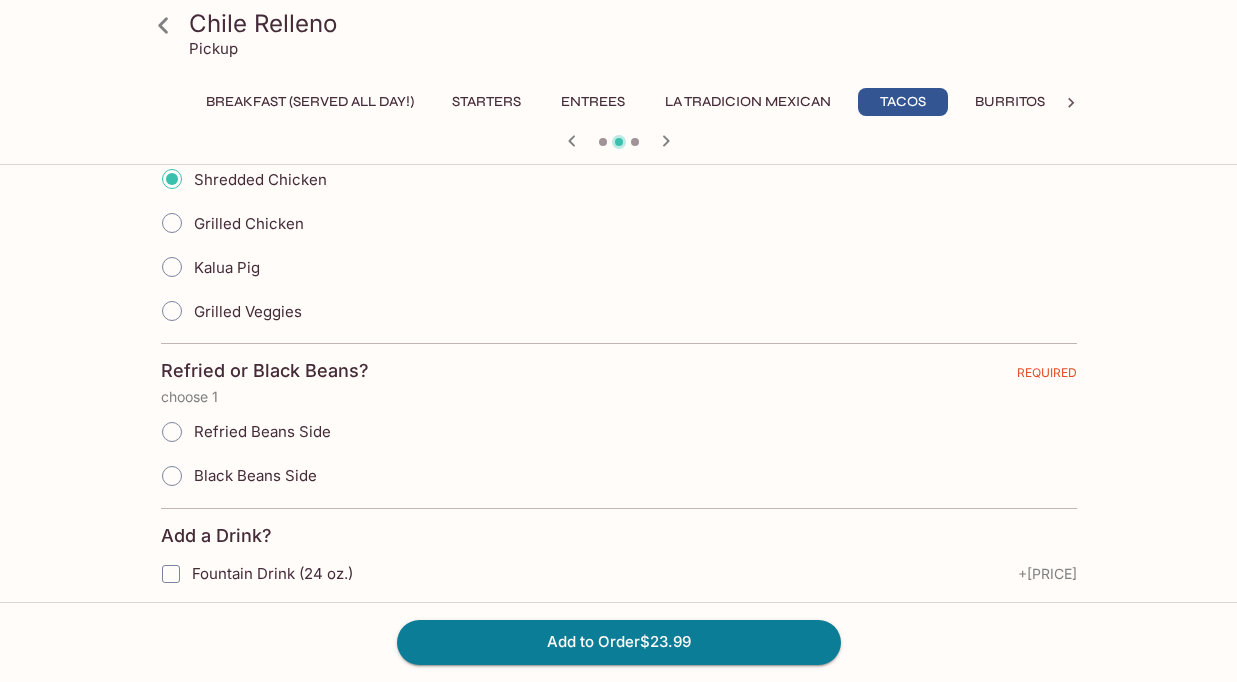 scroll, scrollTop: 761, scrollLeft: 0, axis: vertical 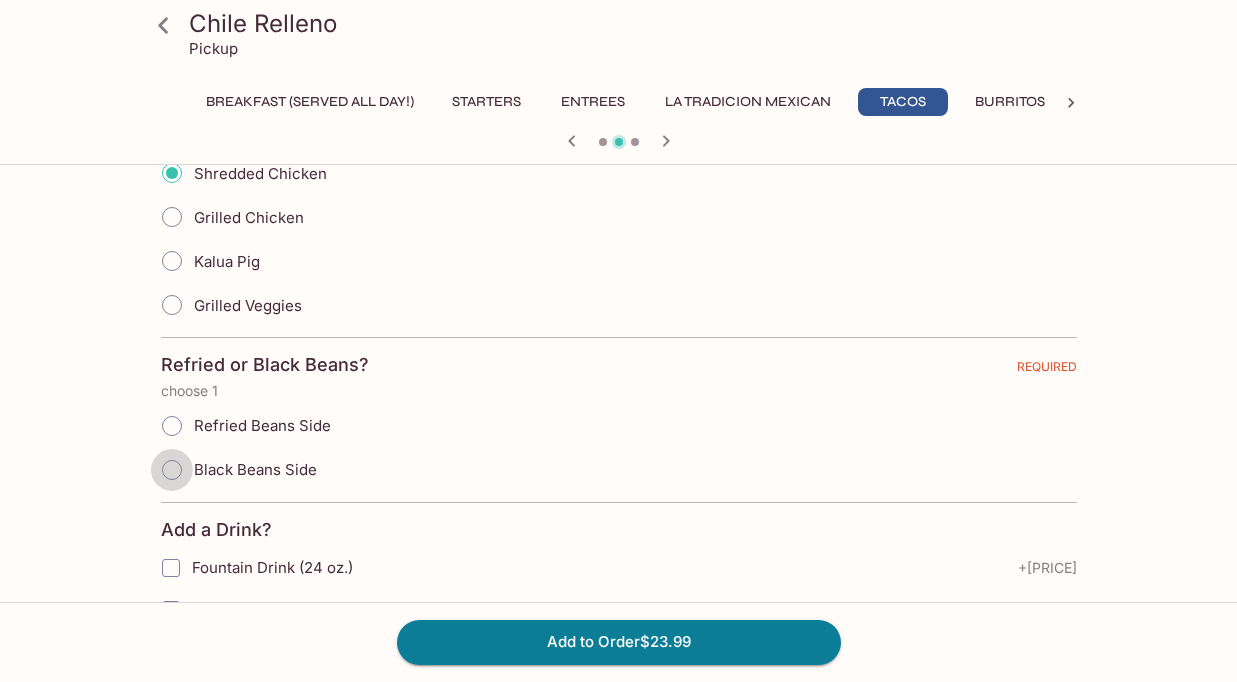 click on "Black Beans Side" at bounding box center [172, 470] 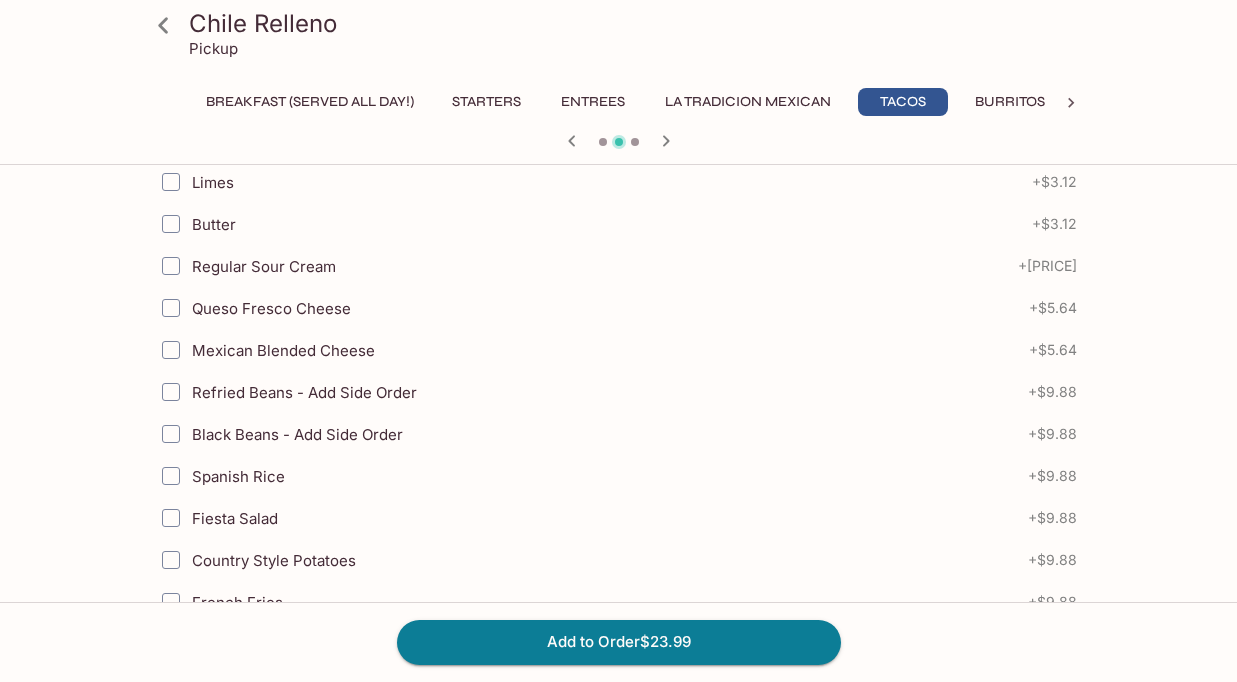 scroll, scrollTop: 2064, scrollLeft: 0, axis: vertical 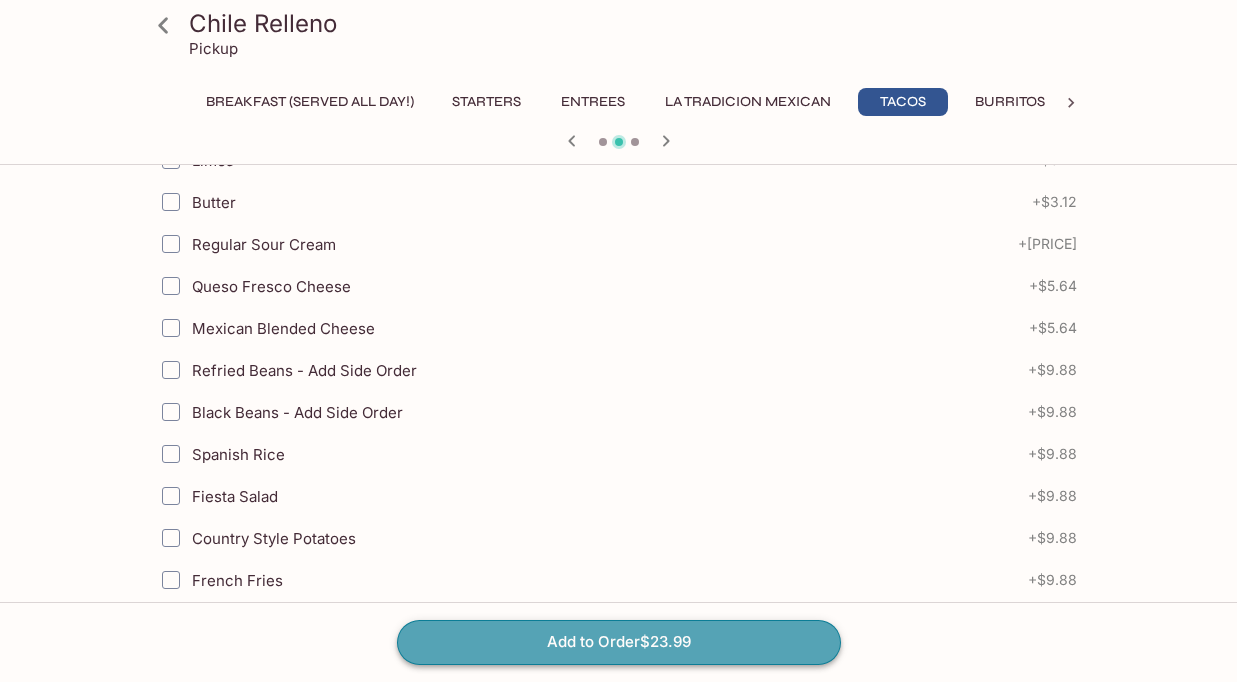 click on "Add to Order [PRICE]" at bounding box center (619, 642) 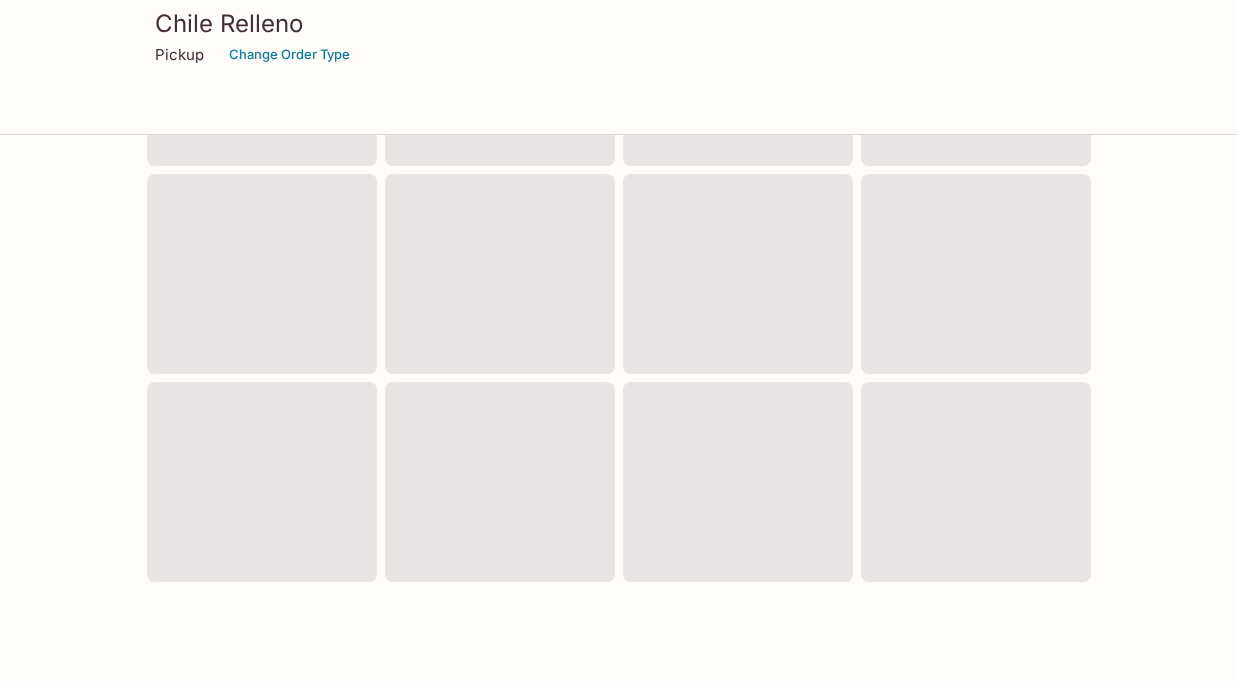 scroll, scrollTop: 0, scrollLeft: 0, axis: both 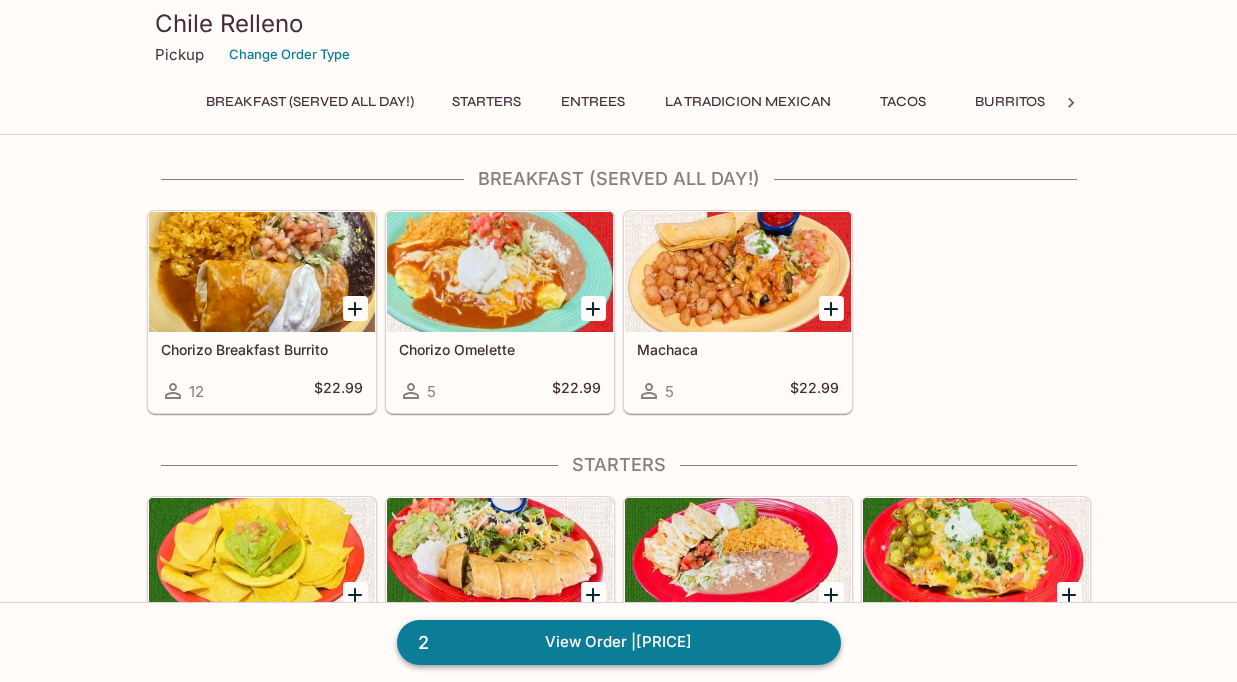 click on "[NUMBER] View Order | [PRICE]" at bounding box center (619, 642) 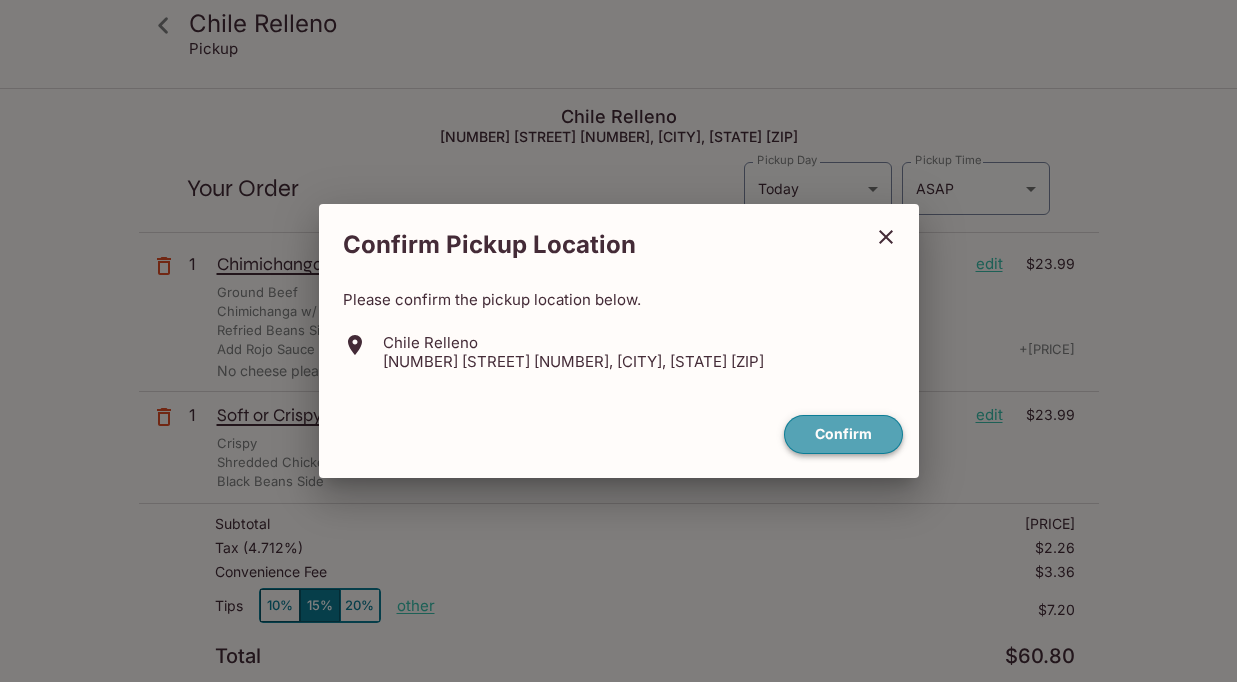 click on "Confirm" at bounding box center [843, 434] 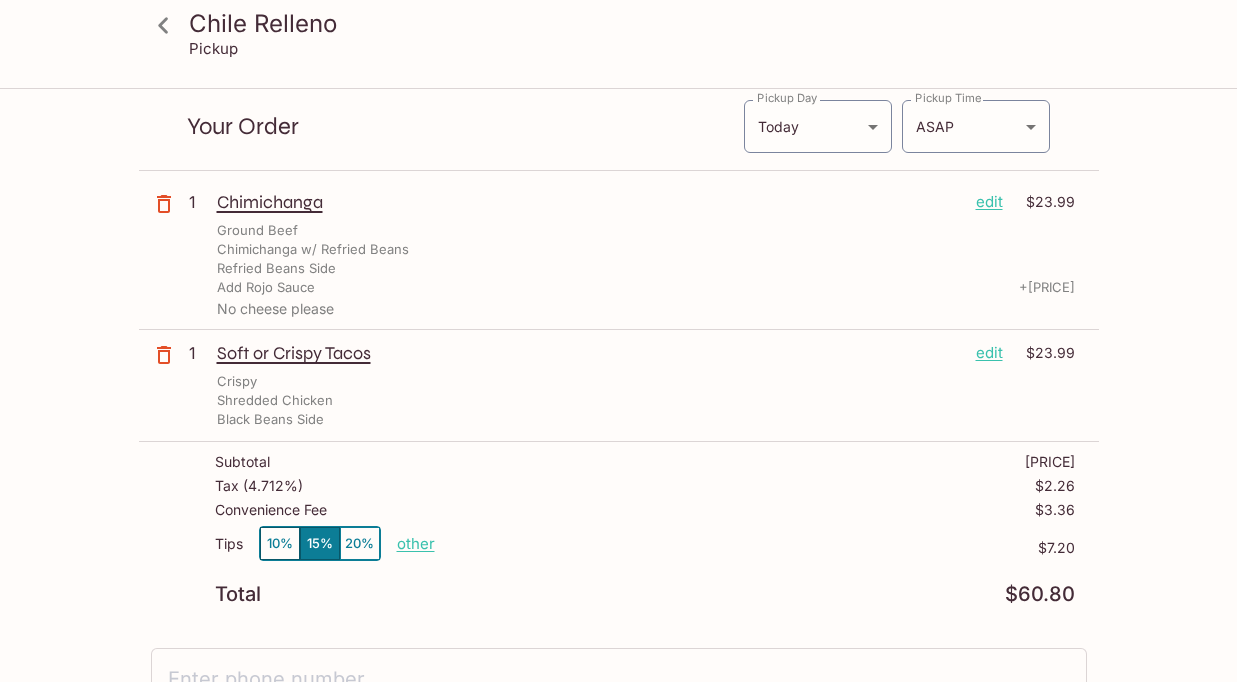 scroll, scrollTop: 84, scrollLeft: 0, axis: vertical 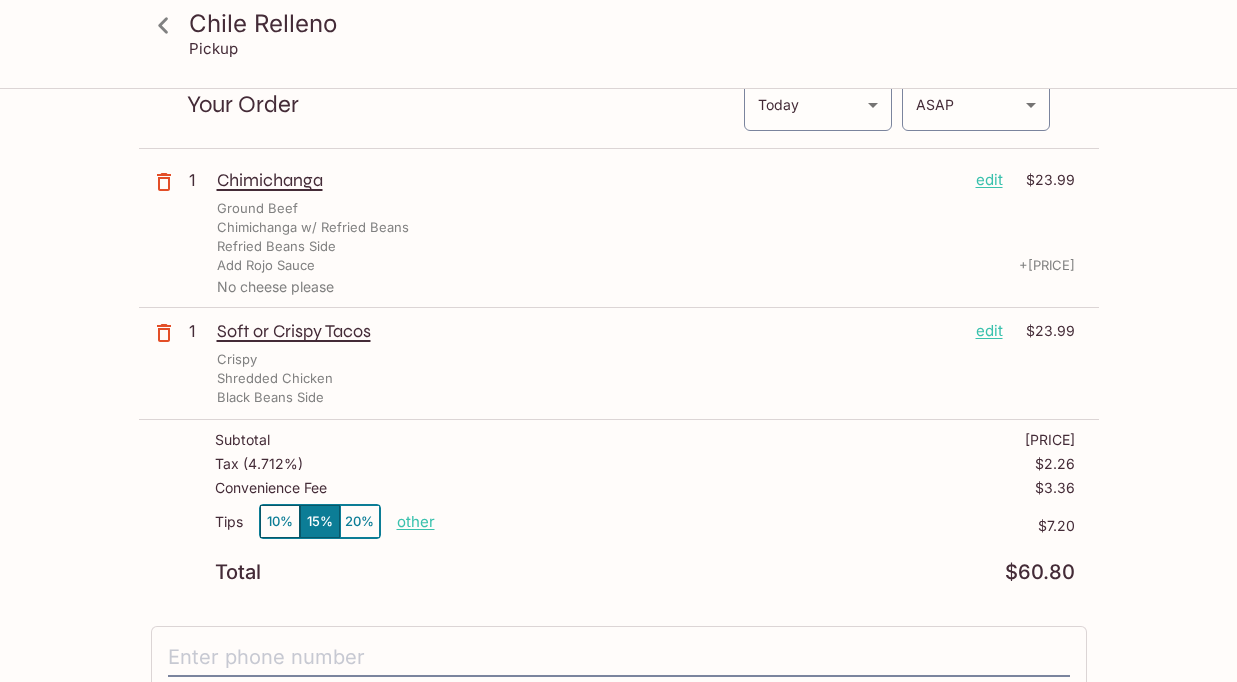 click on "20%" at bounding box center [360, 521] 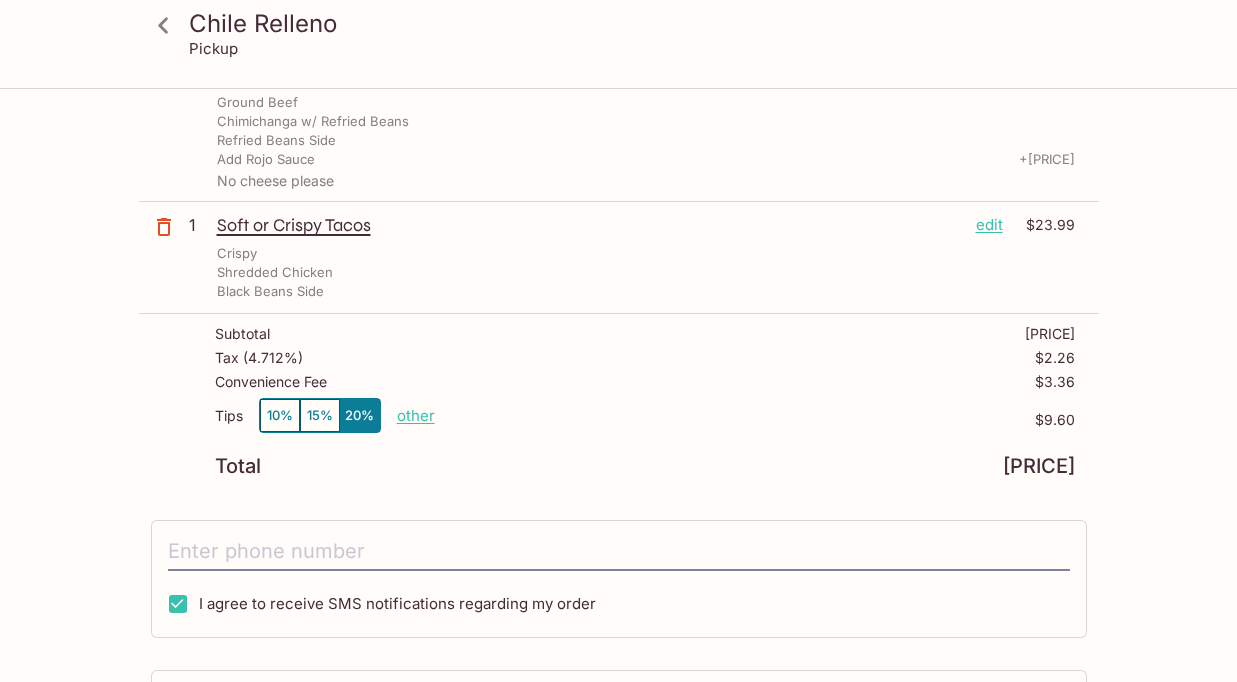 scroll, scrollTop: 220, scrollLeft: 0, axis: vertical 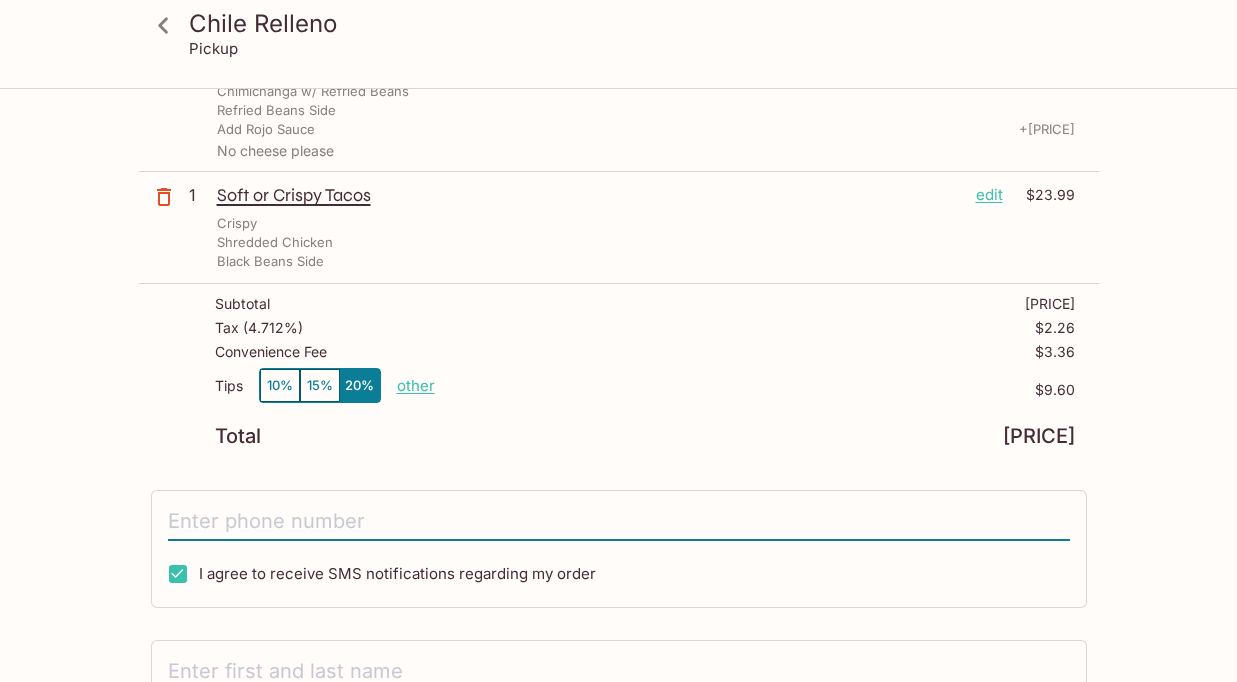 click at bounding box center [619, 522] 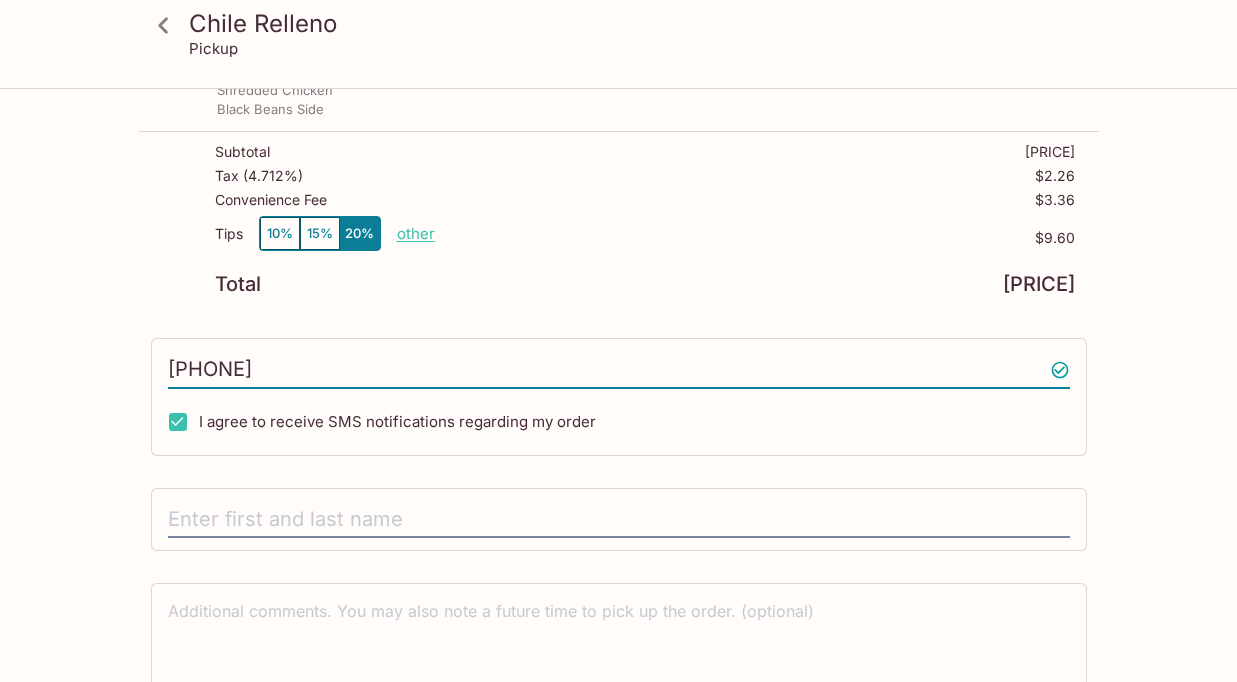 scroll, scrollTop: 374, scrollLeft: 0, axis: vertical 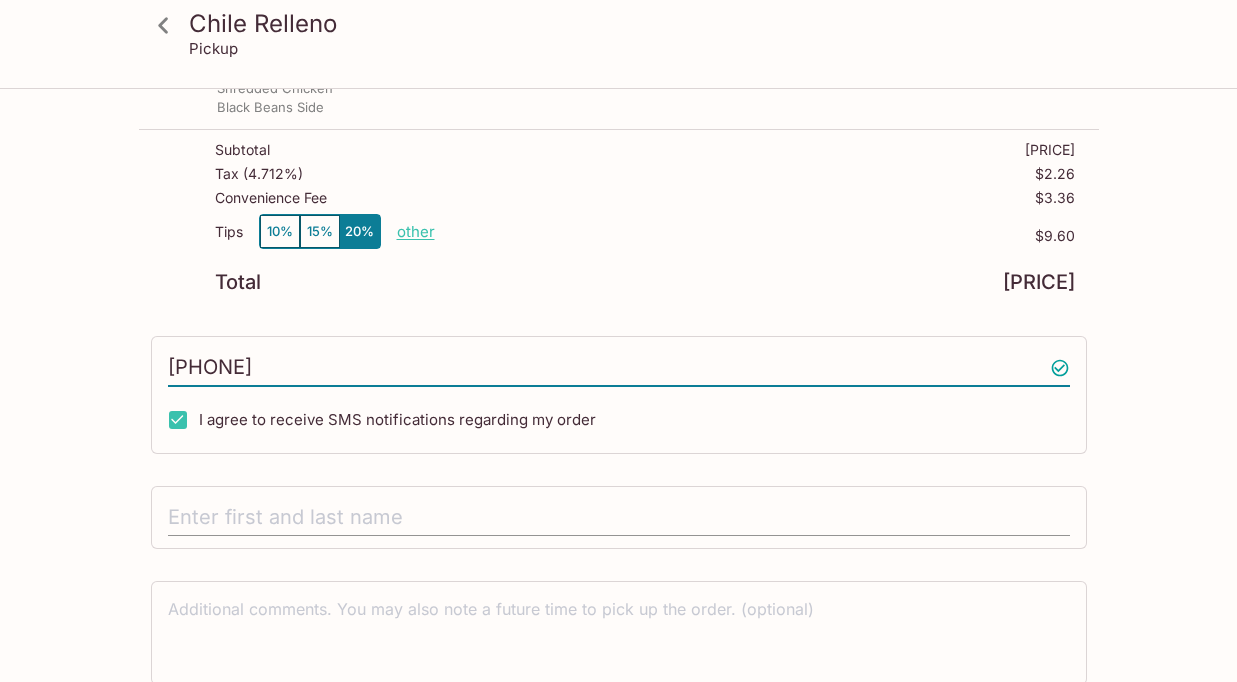 type on "[PHONE]" 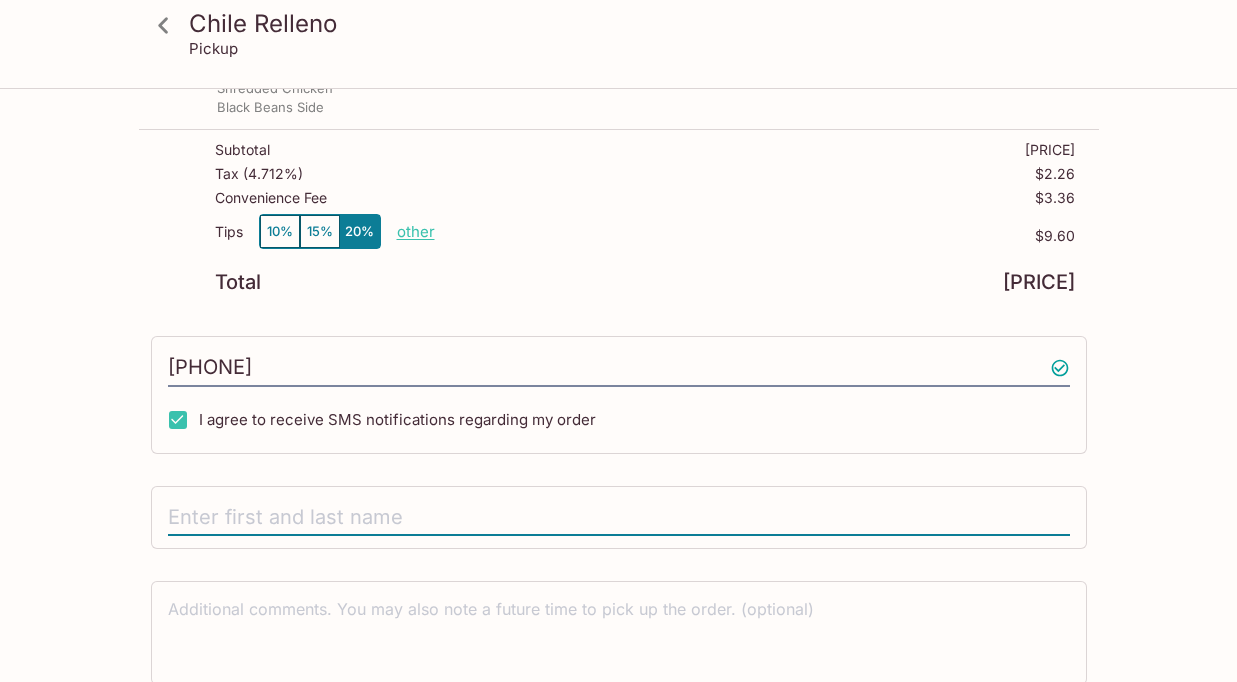 click at bounding box center (619, 518) 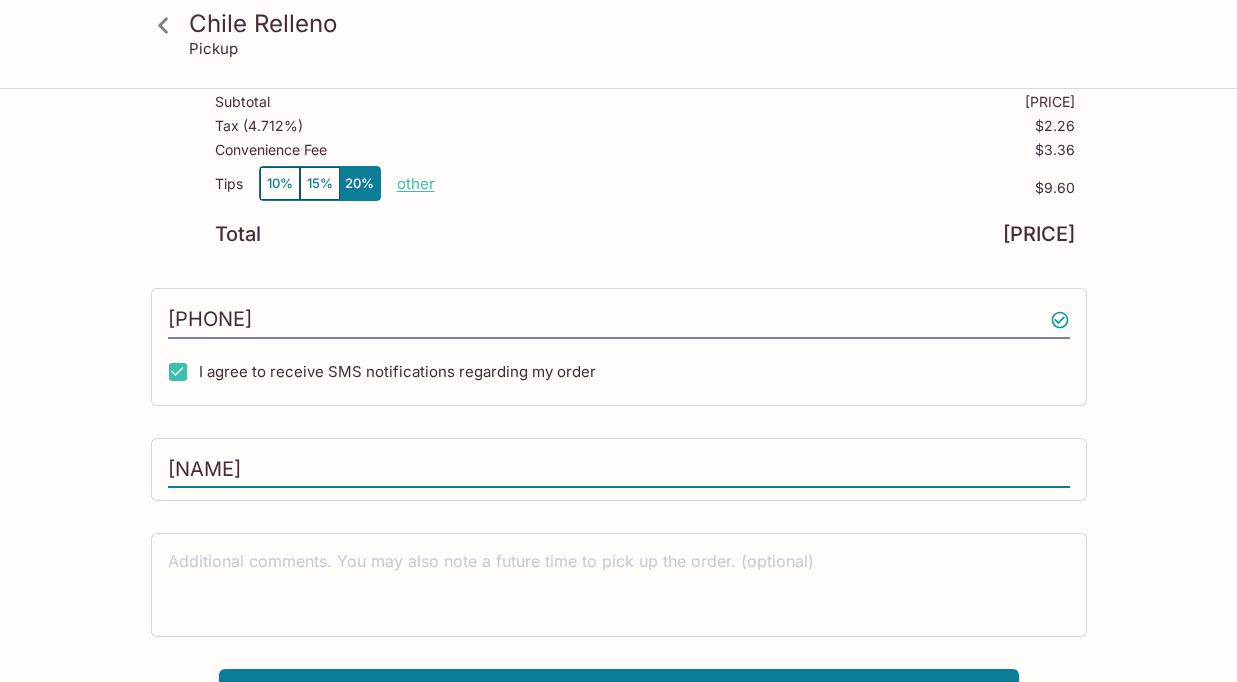 scroll, scrollTop: 459, scrollLeft: 0, axis: vertical 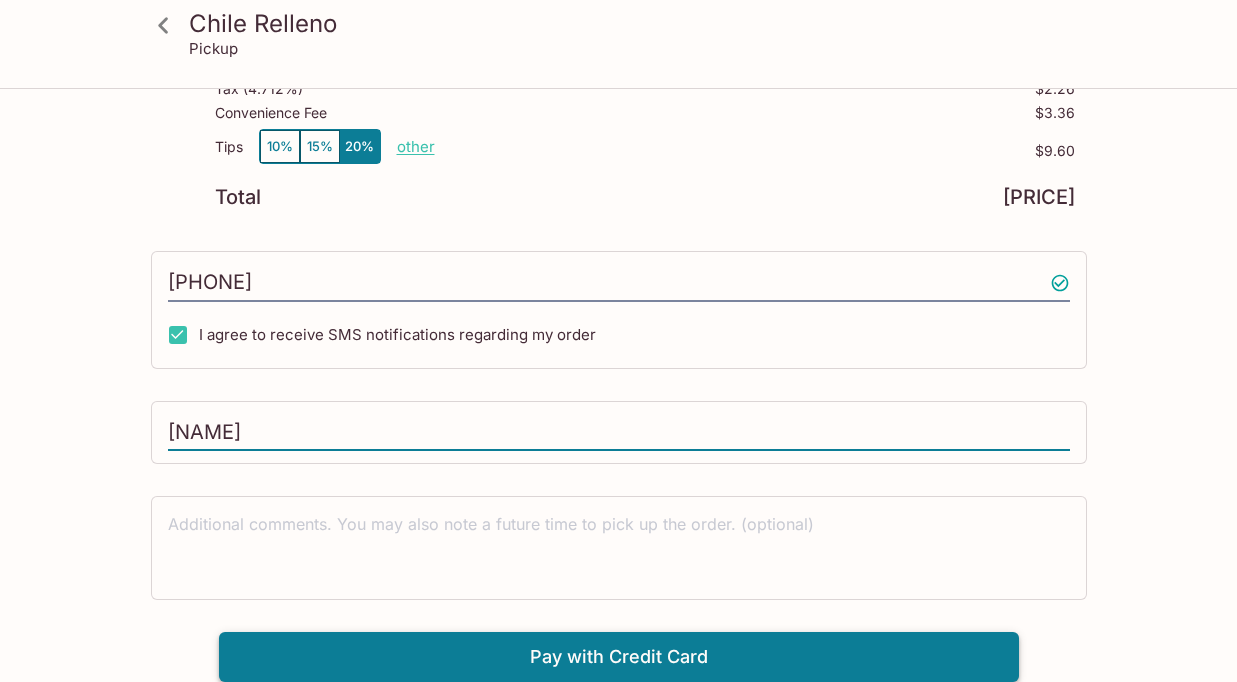 type on "[NAME]" 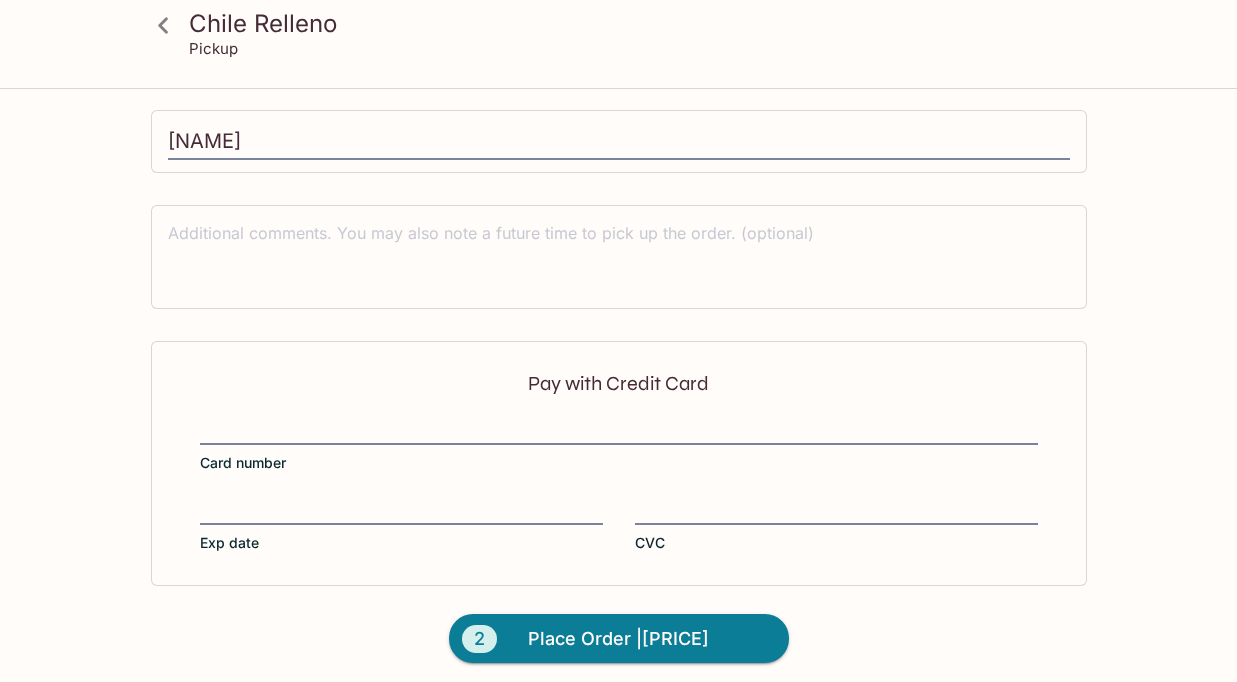 scroll, scrollTop: 759, scrollLeft: 0, axis: vertical 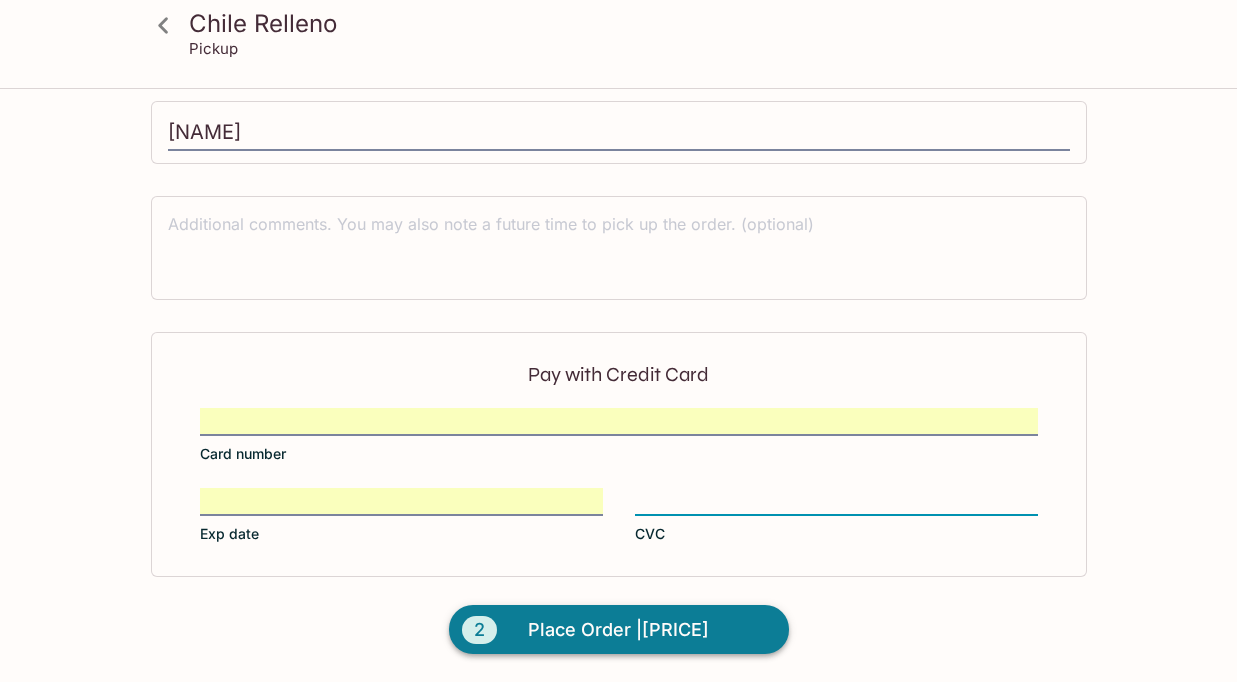 click on "Place Order | [PRICE]" at bounding box center [618, 630] 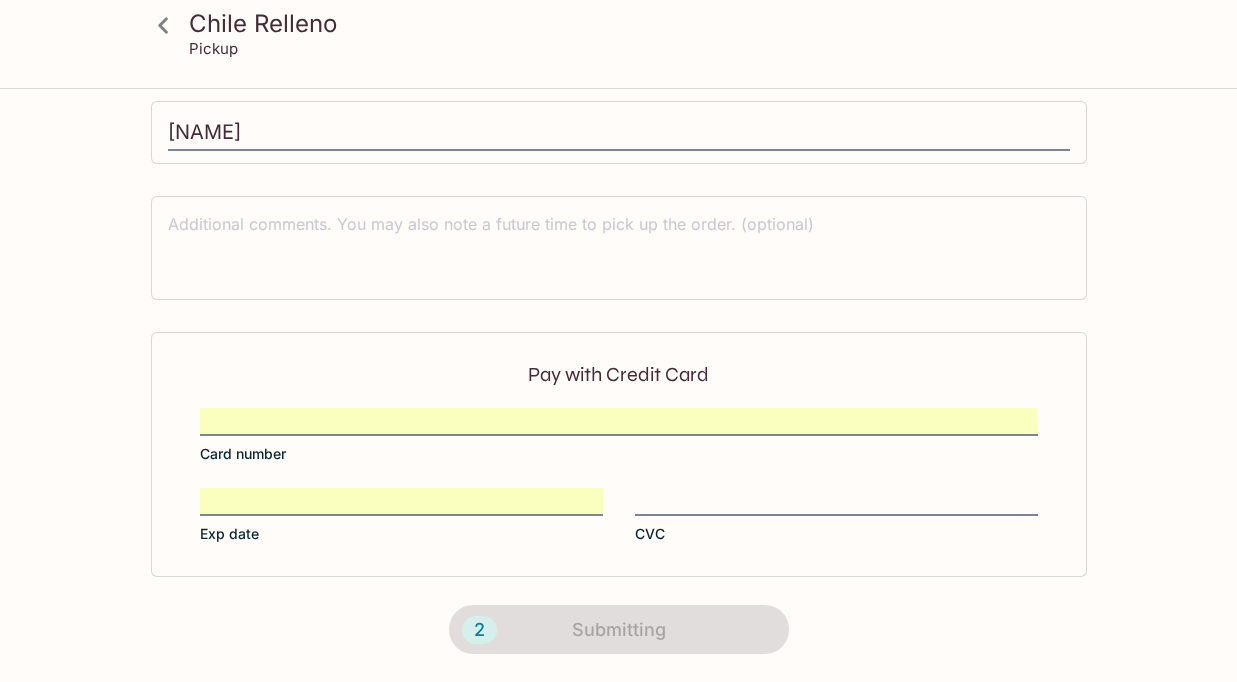 scroll, scrollTop: 0, scrollLeft: 0, axis: both 